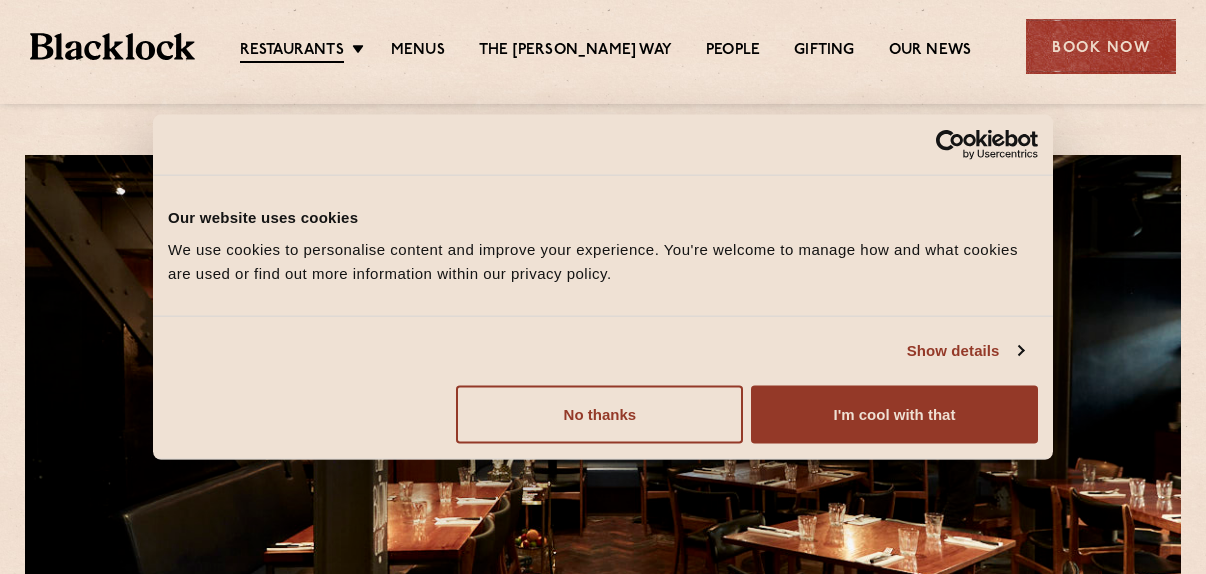 scroll, scrollTop: 0, scrollLeft: 0, axis: both 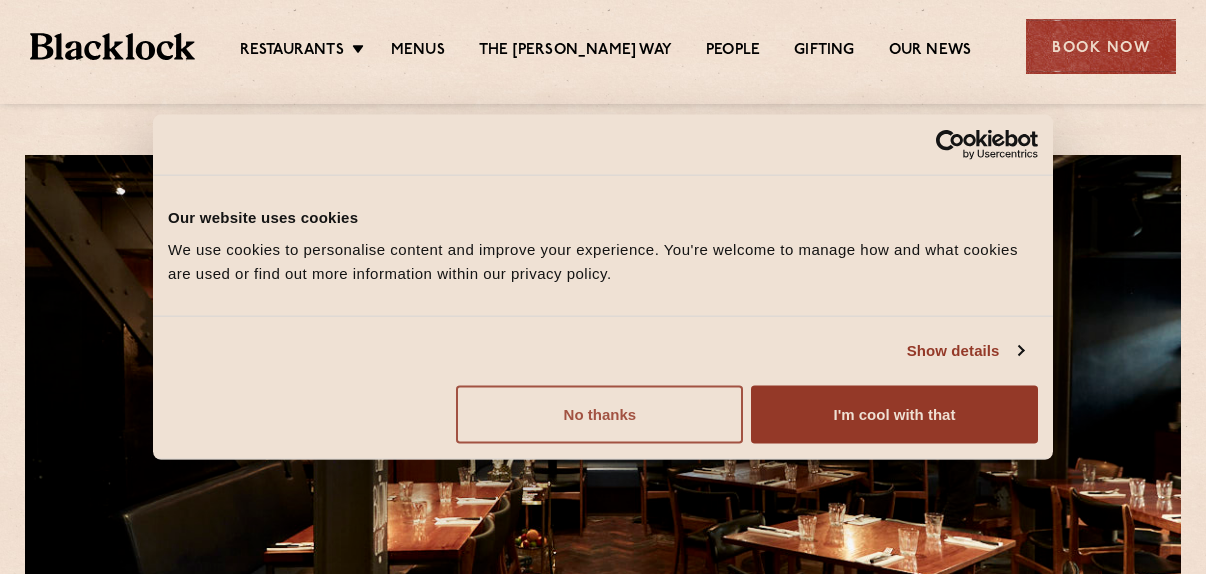 click on "No thanks" at bounding box center (599, 414) 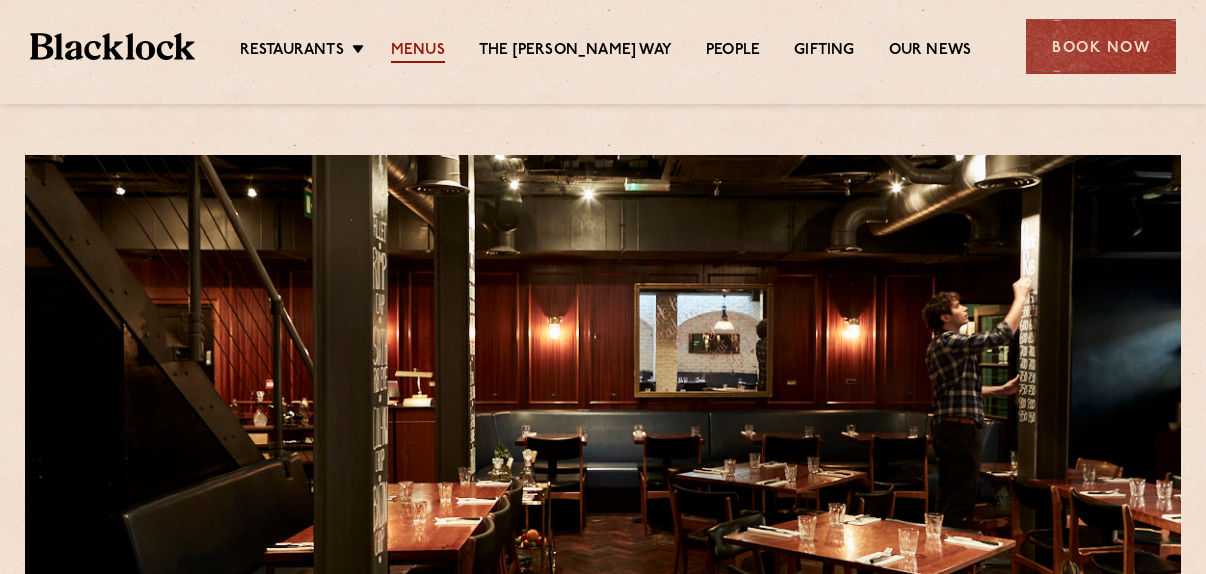 click on "Menus" at bounding box center (418, 52) 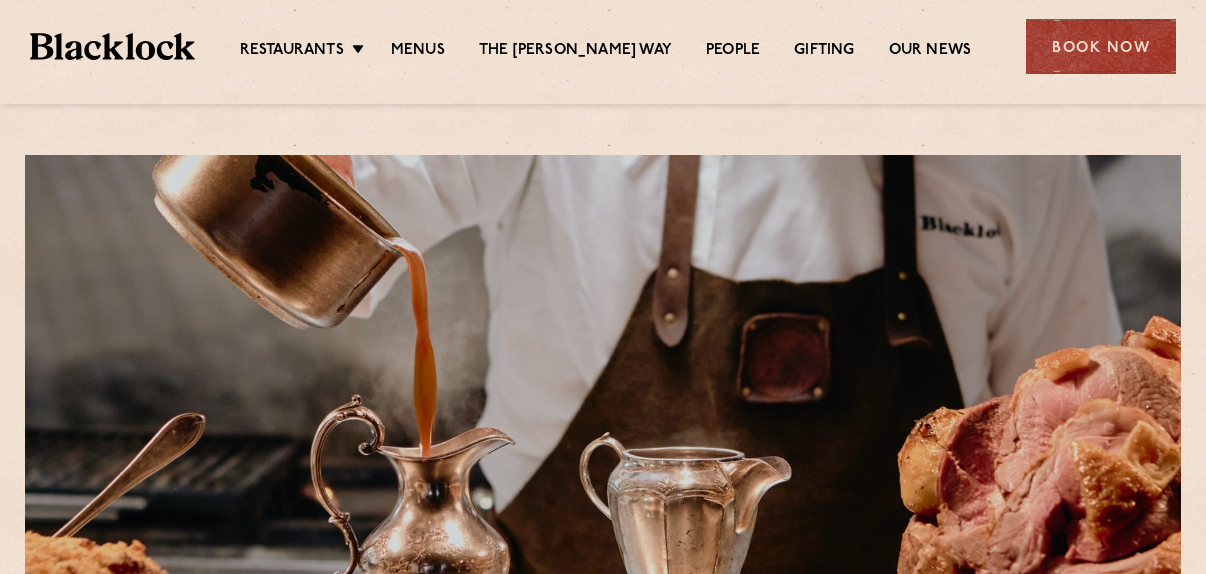scroll, scrollTop: 0, scrollLeft: 0, axis: both 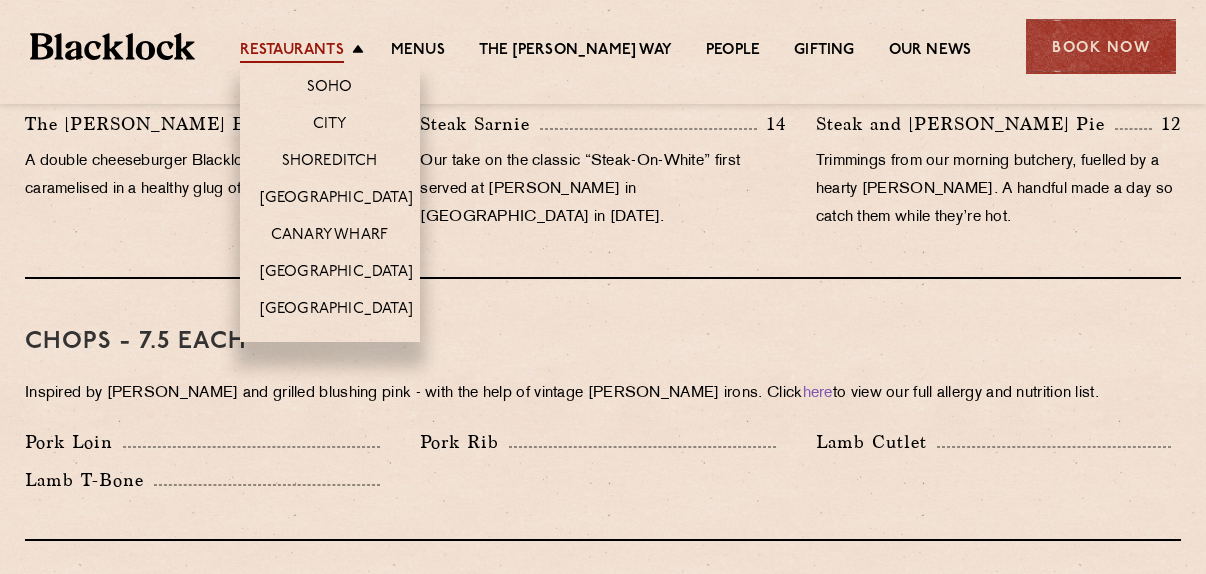 click on "Restaurants" at bounding box center (292, 52) 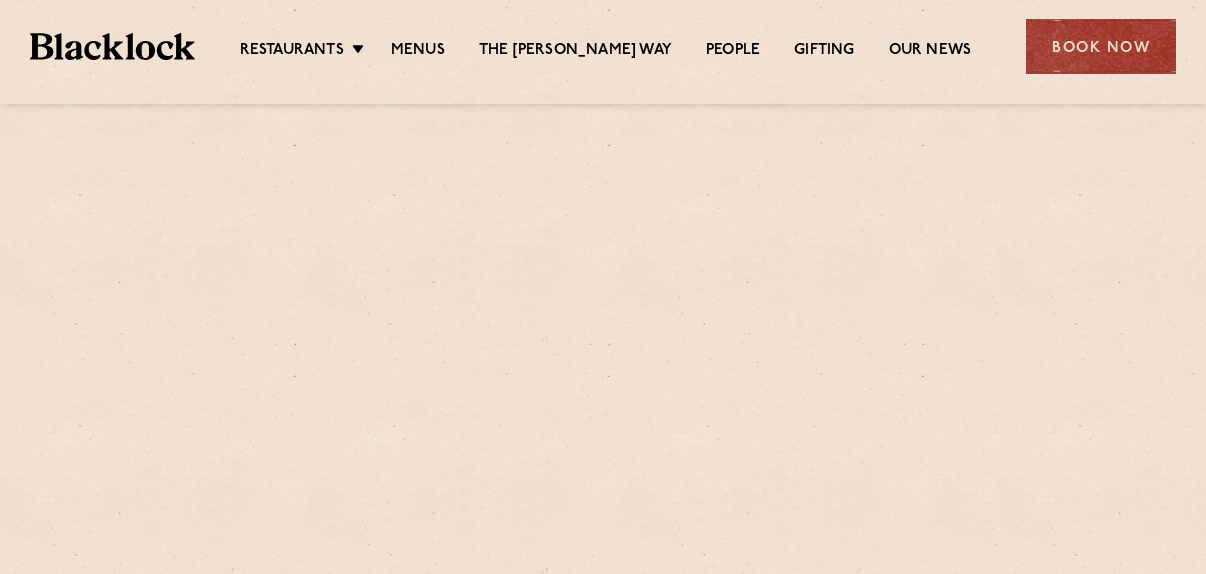 scroll, scrollTop: 0, scrollLeft: 0, axis: both 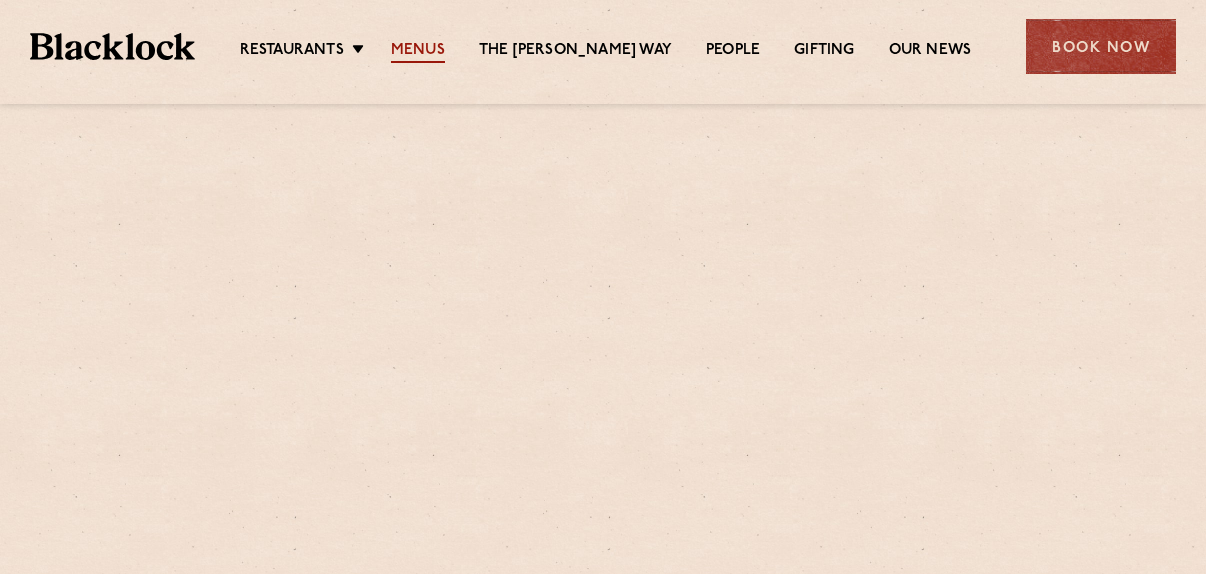 click on "Menus" at bounding box center (418, 52) 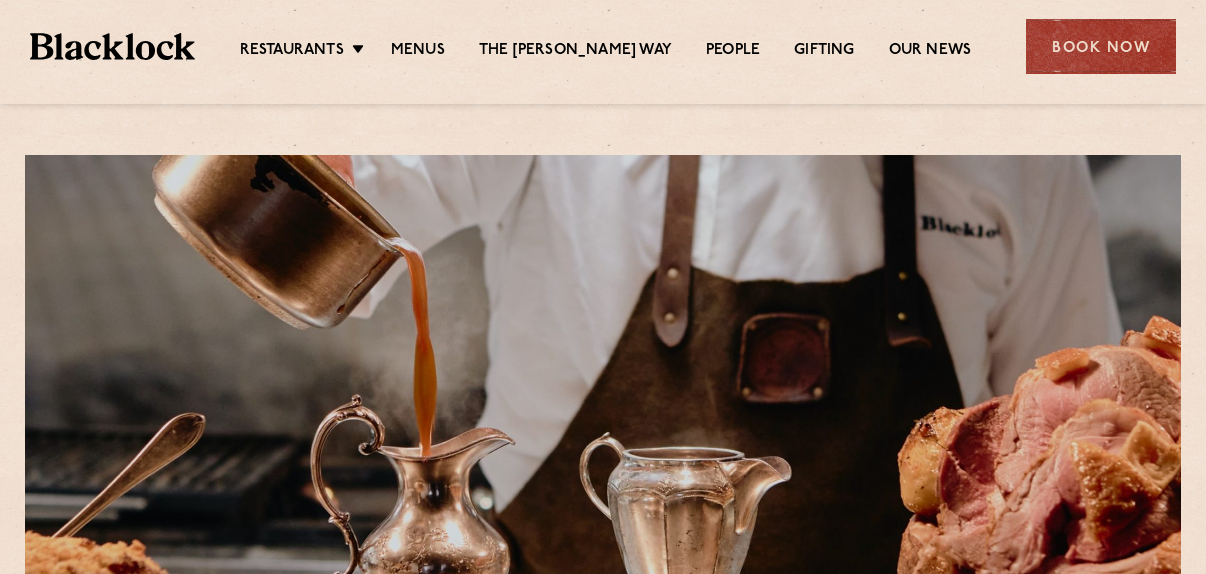 scroll, scrollTop: 170, scrollLeft: 0, axis: vertical 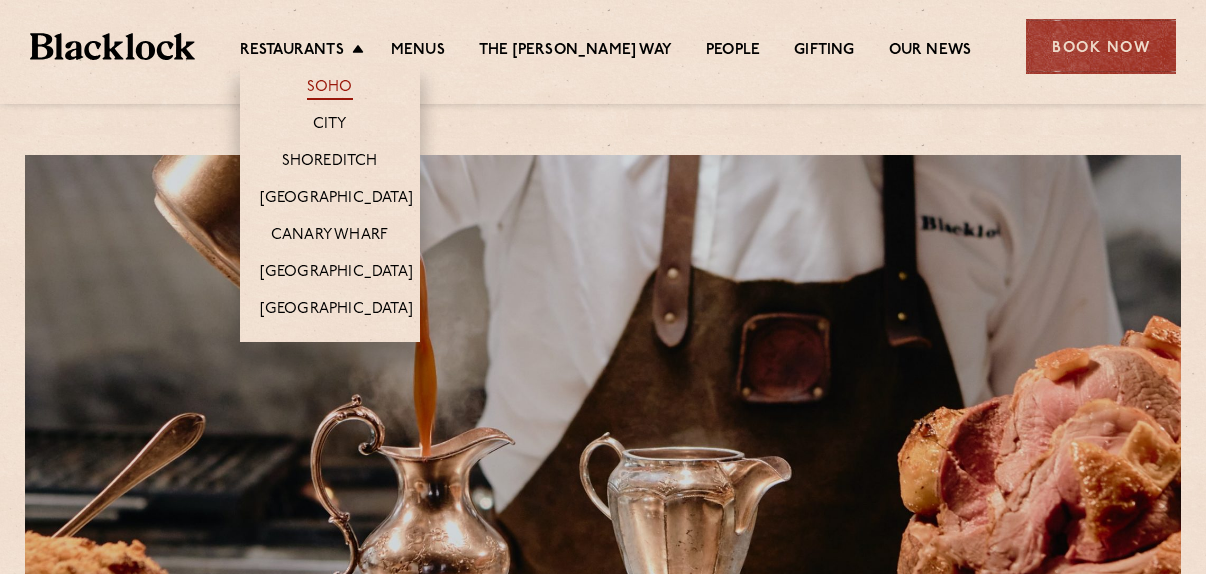 click on "Soho" at bounding box center [330, 89] 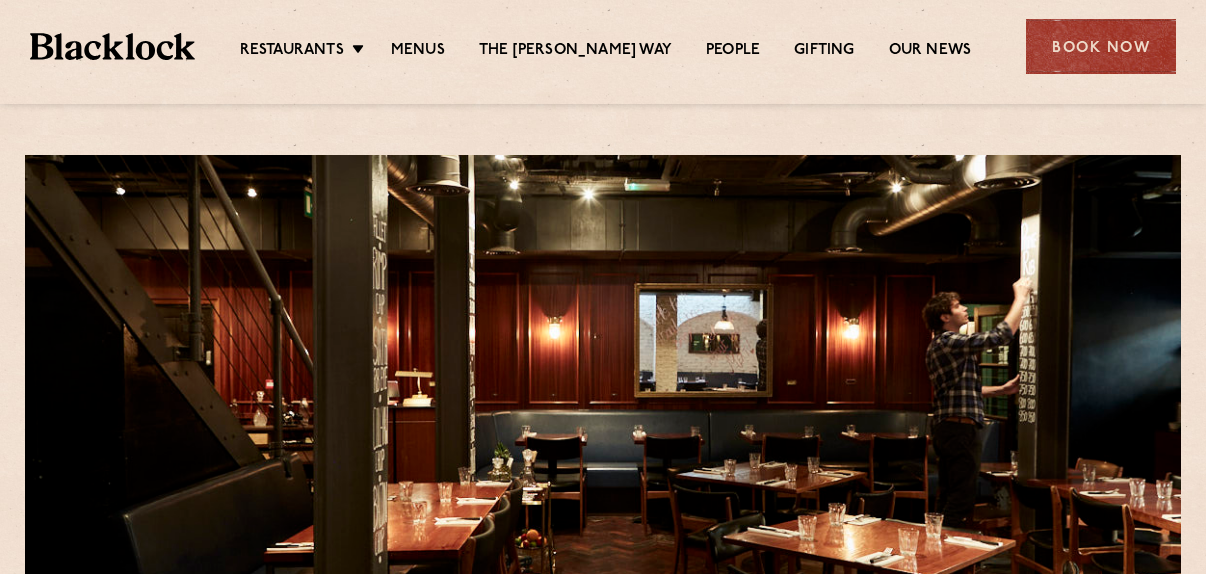 scroll, scrollTop: 0, scrollLeft: 0, axis: both 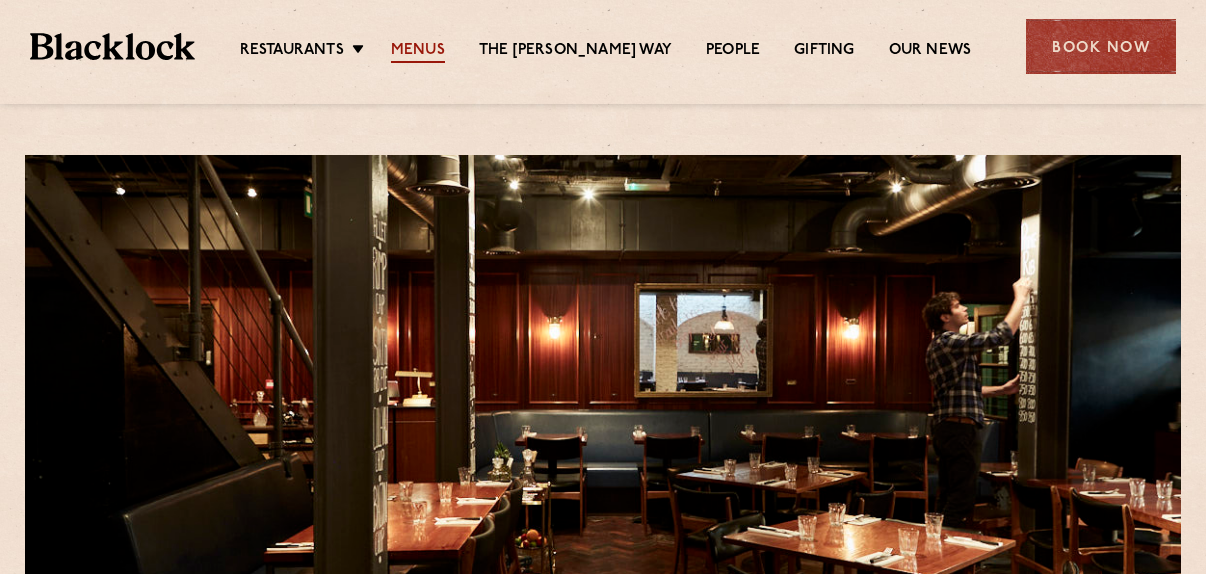 click on "Menus" at bounding box center (418, 52) 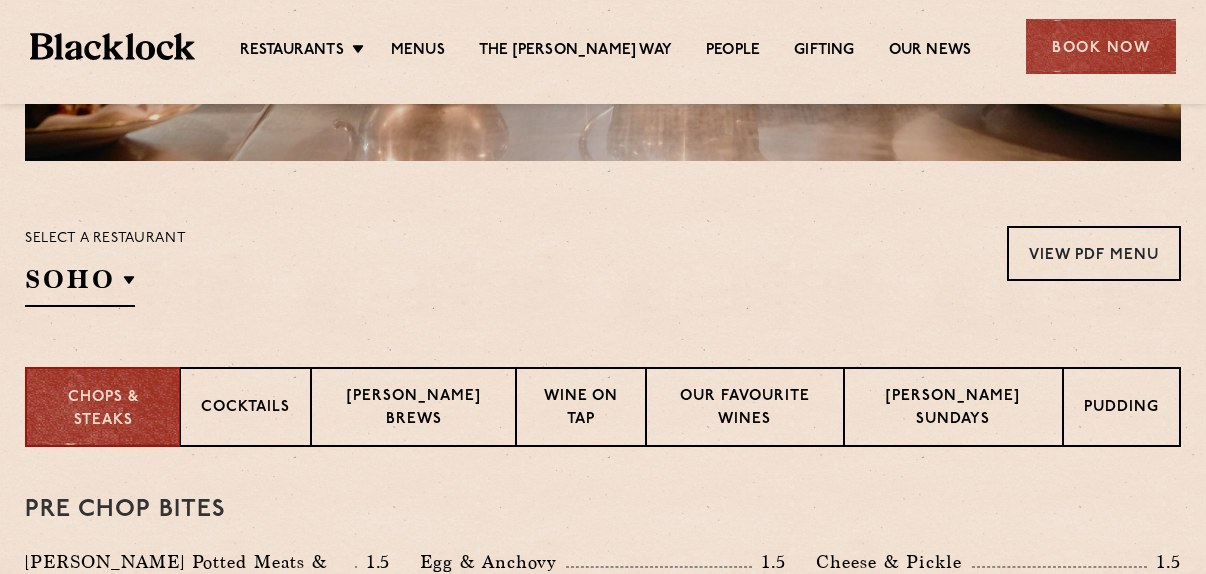 scroll, scrollTop: 661, scrollLeft: 0, axis: vertical 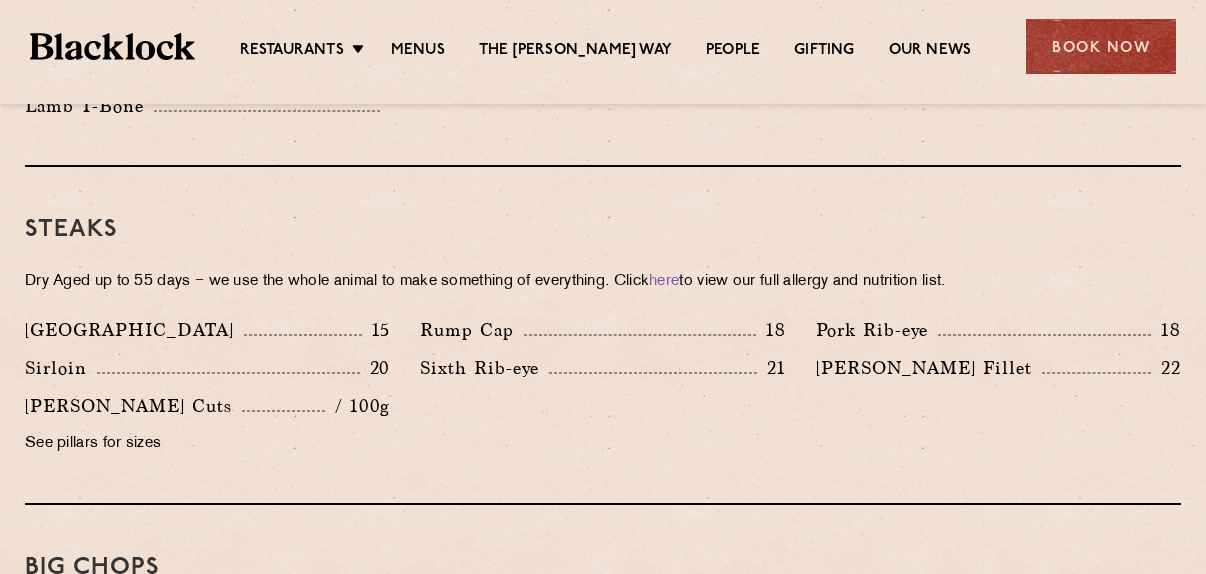 click on "See pillars for sizes" at bounding box center (207, 444) 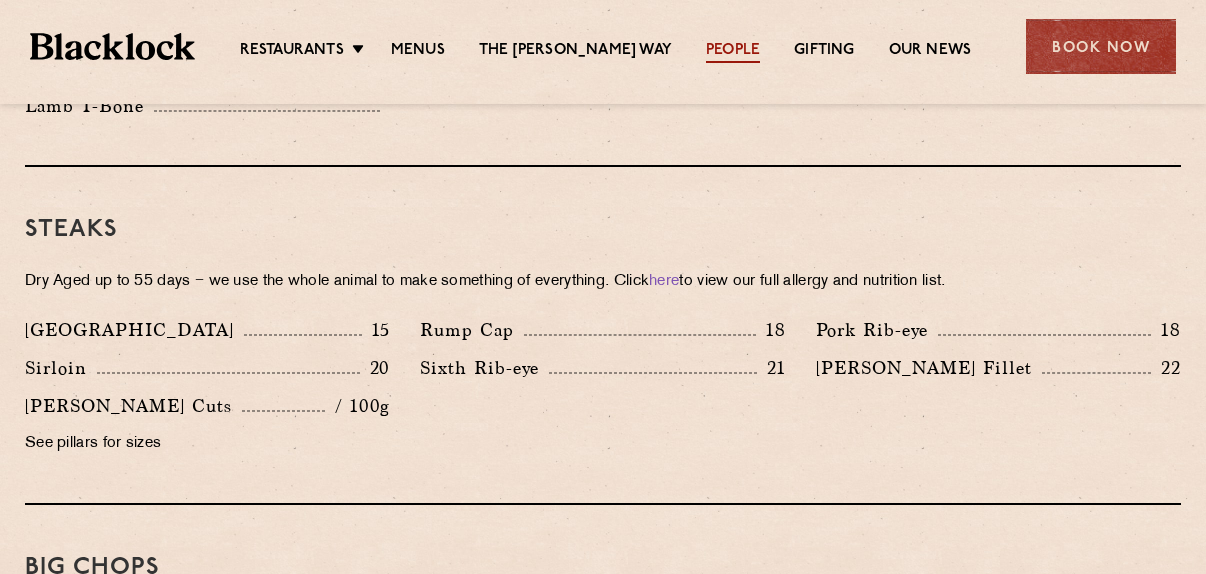 click on "People" at bounding box center (733, 52) 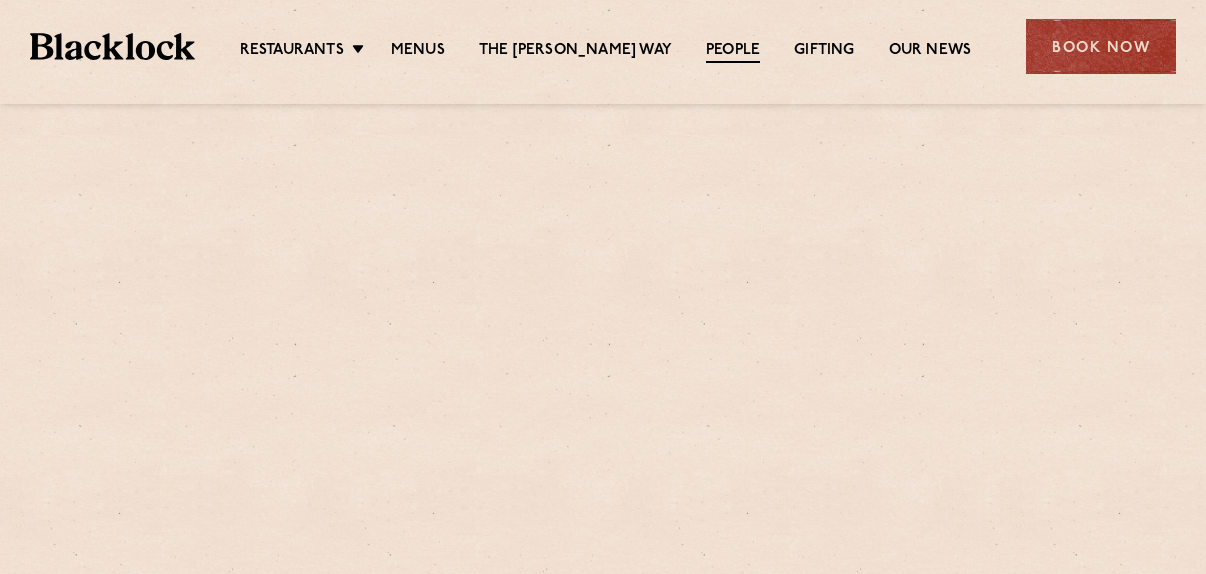scroll, scrollTop: 0, scrollLeft: 0, axis: both 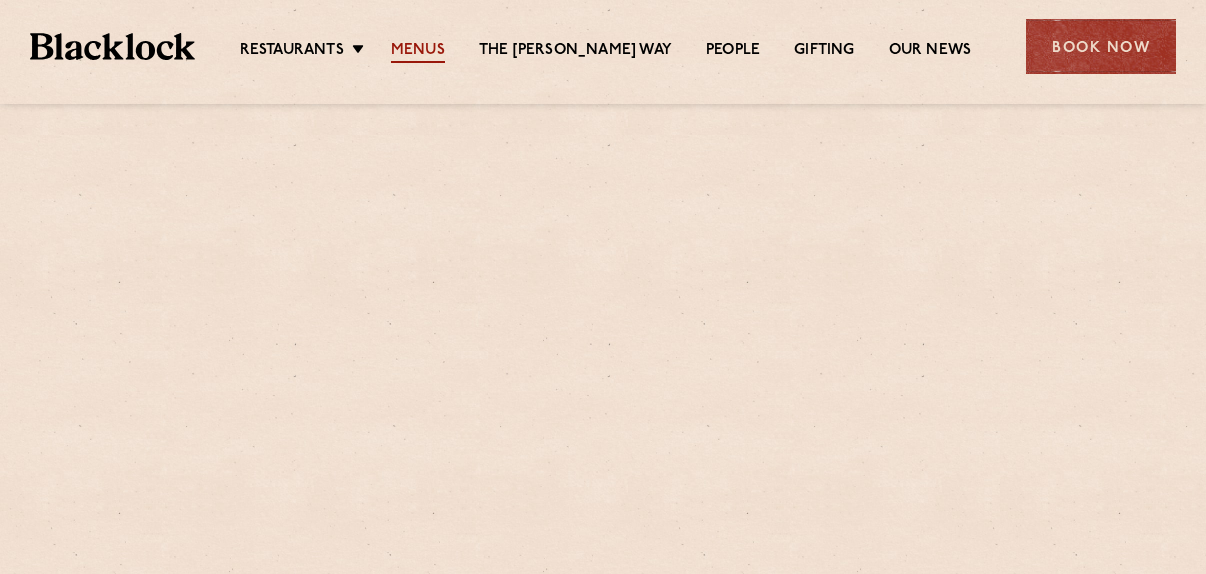 click on "Menus" at bounding box center [418, 52] 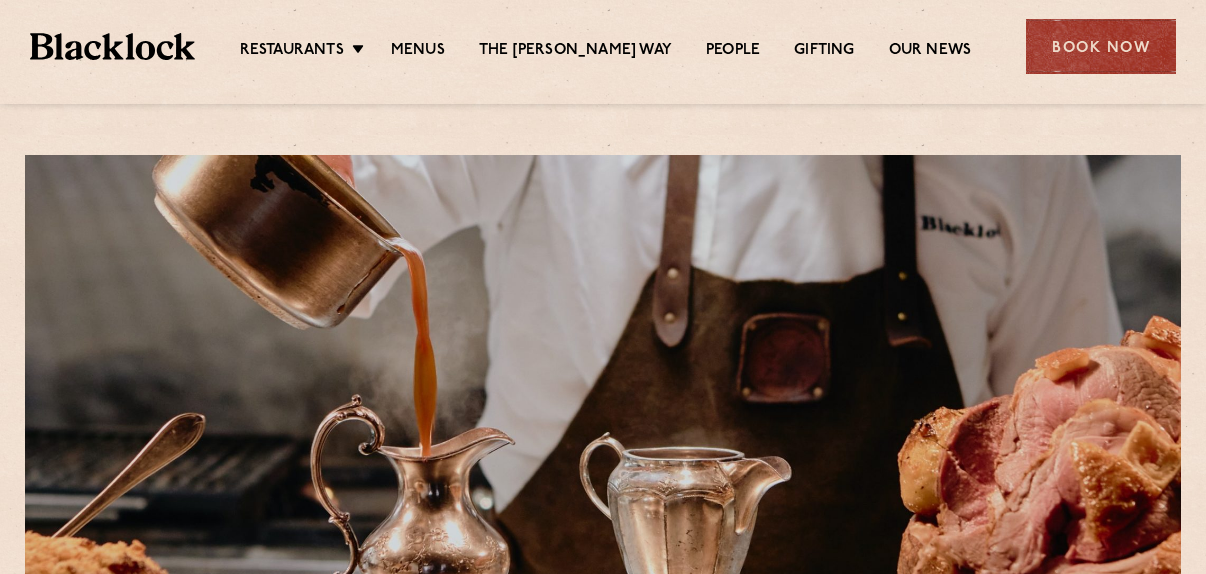 scroll, scrollTop: 0, scrollLeft: 0, axis: both 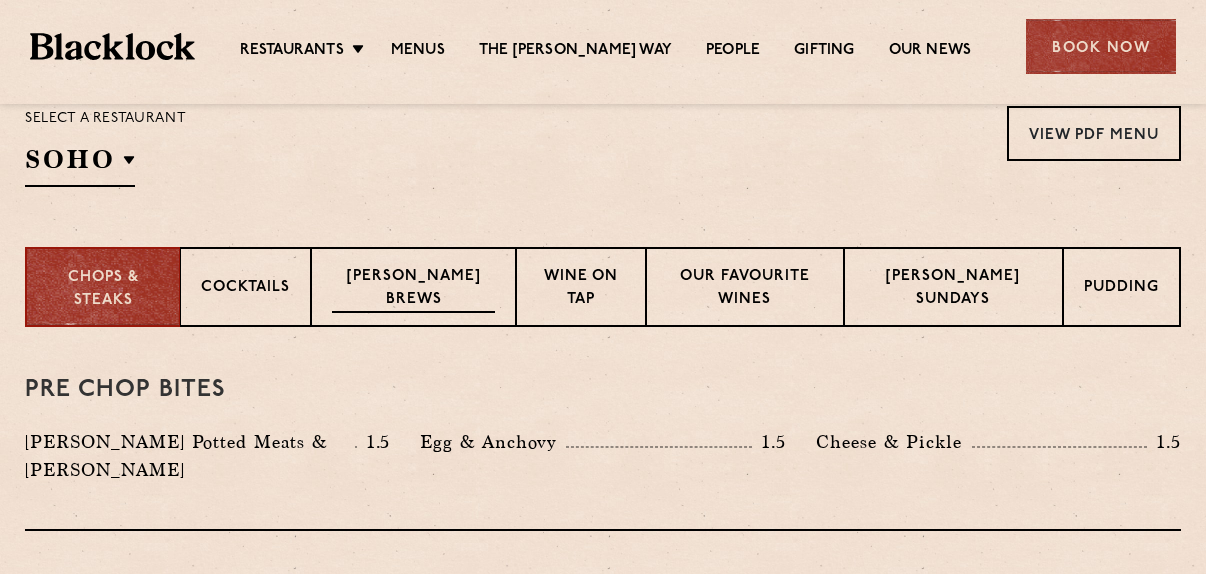 click on "Blacklock Brews" at bounding box center (413, 289) 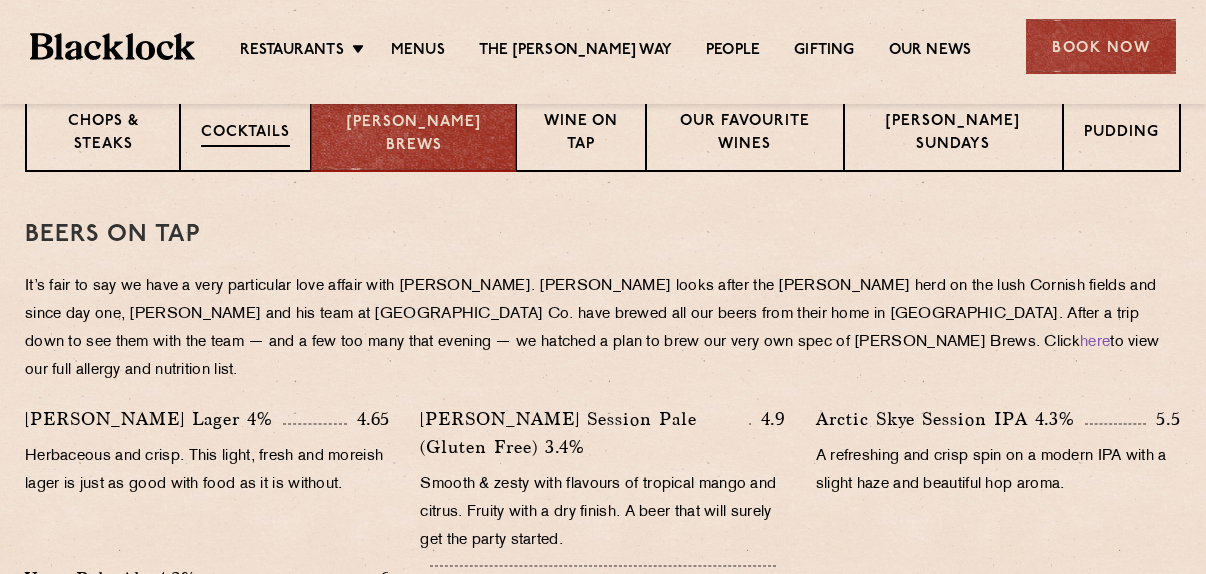 scroll, scrollTop: 839, scrollLeft: 0, axis: vertical 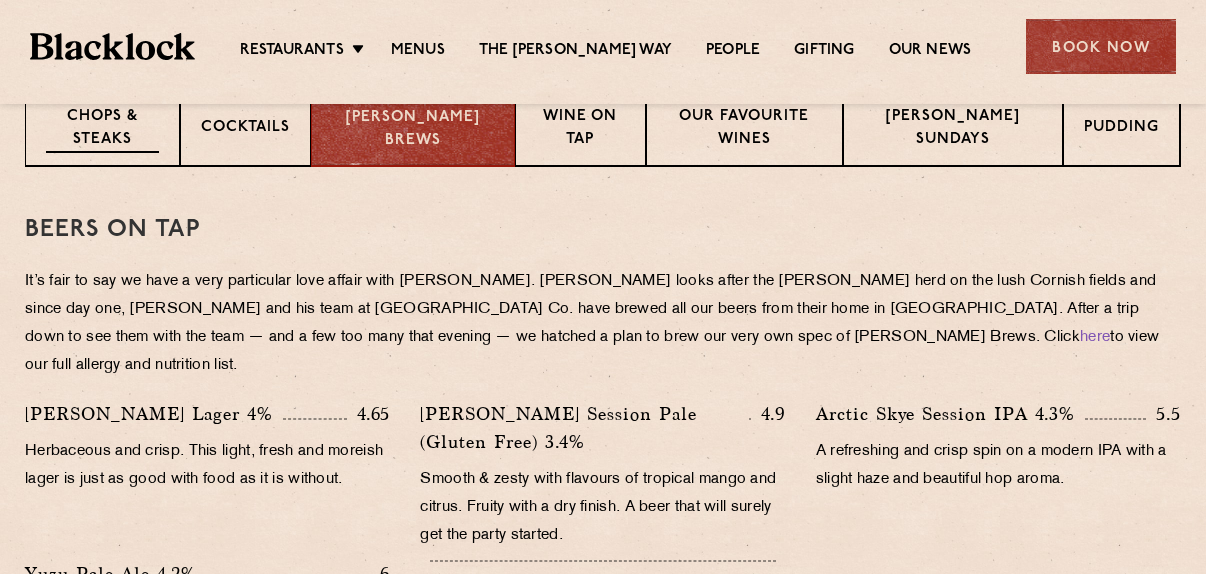 click on "Chops & Steaks" at bounding box center (102, 129) 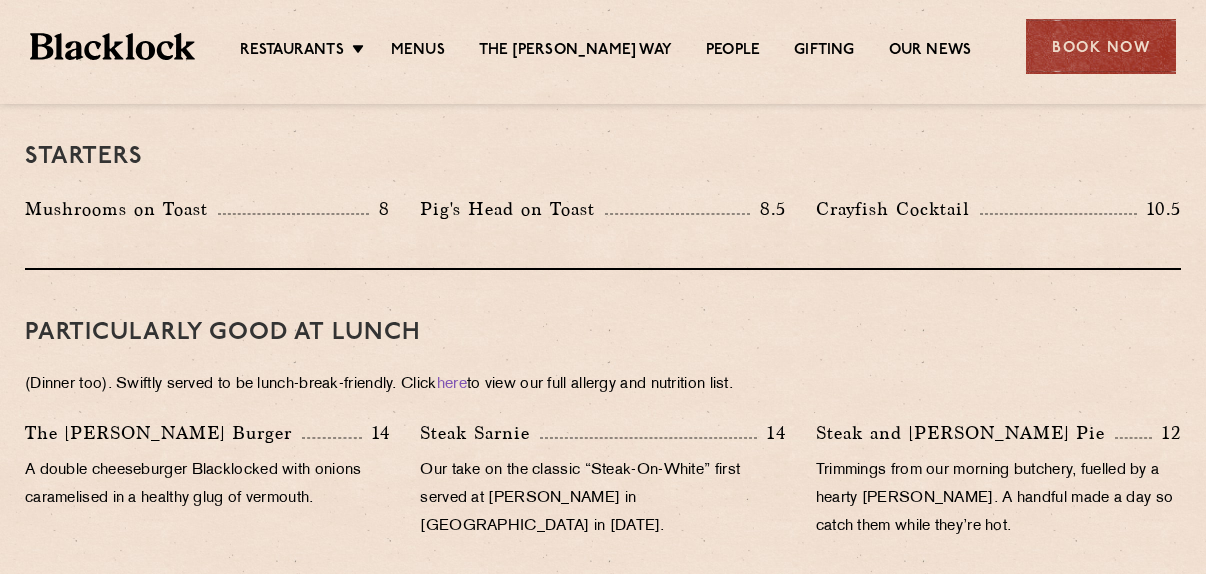 scroll, scrollTop: 1173, scrollLeft: 0, axis: vertical 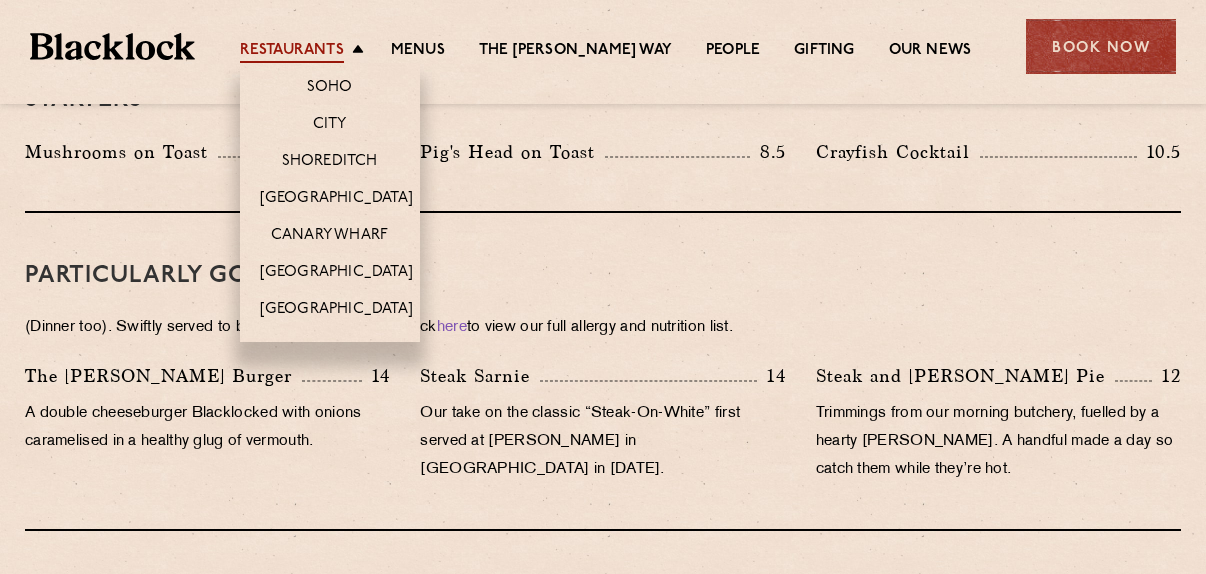 click on "Restaurants" at bounding box center (292, 52) 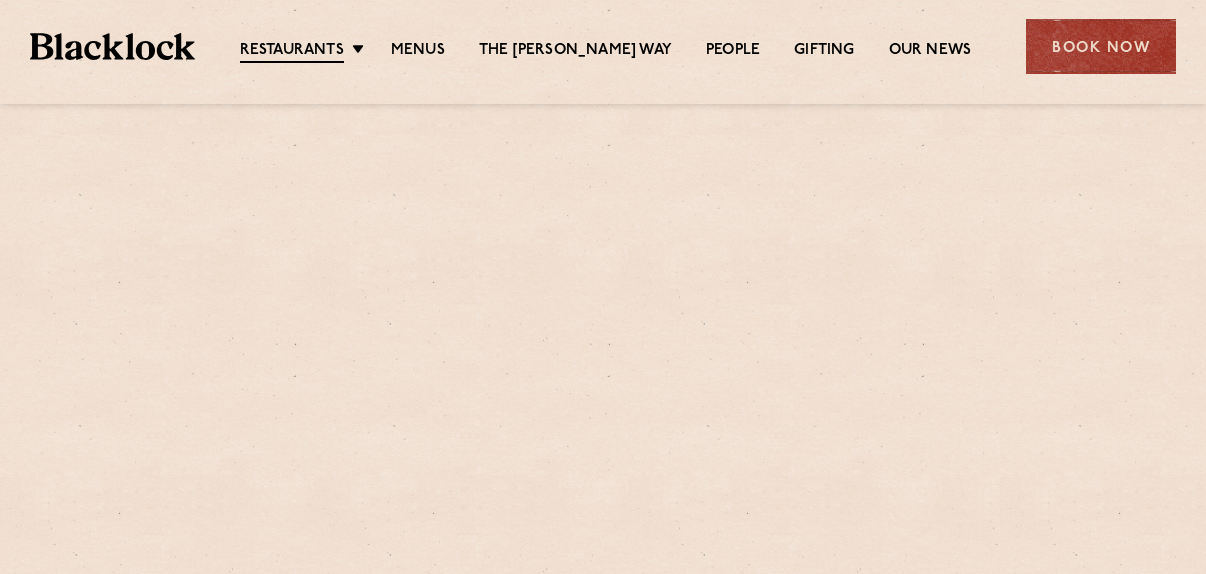 scroll, scrollTop: 0, scrollLeft: 0, axis: both 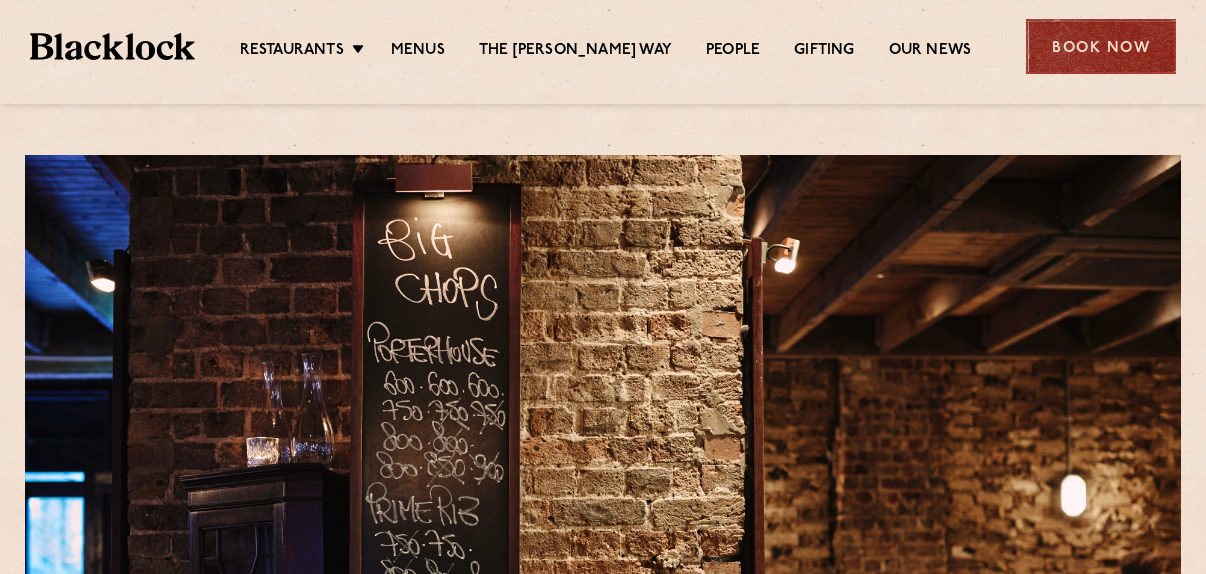 click on "Book Now" at bounding box center [1101, 46] 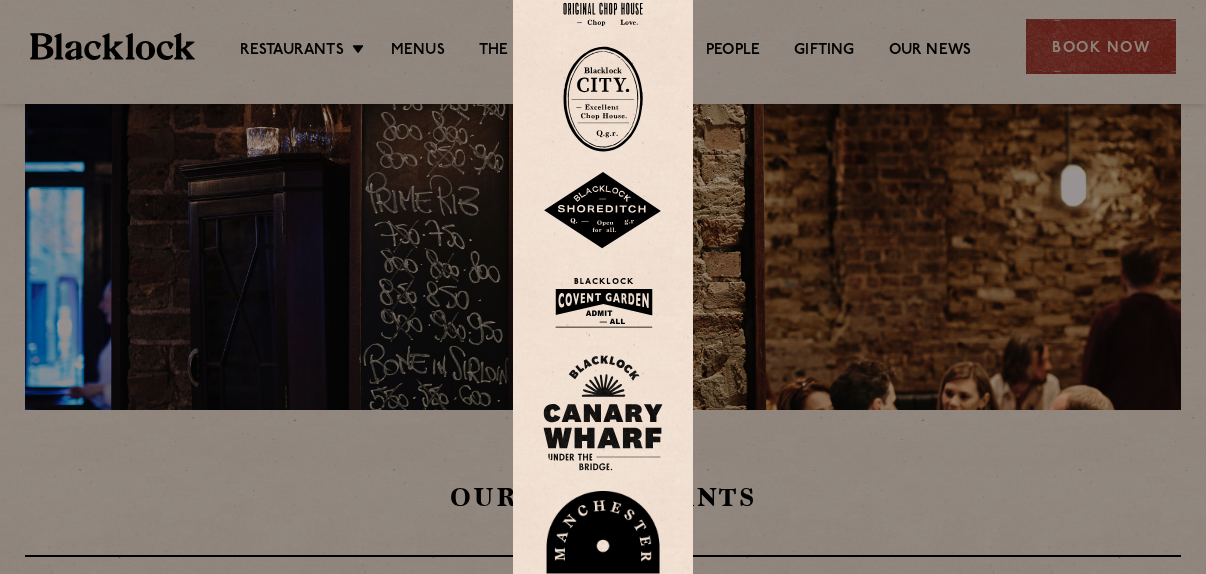 scroll, scrollTop: 0, scrollLeft: 0, axis: both 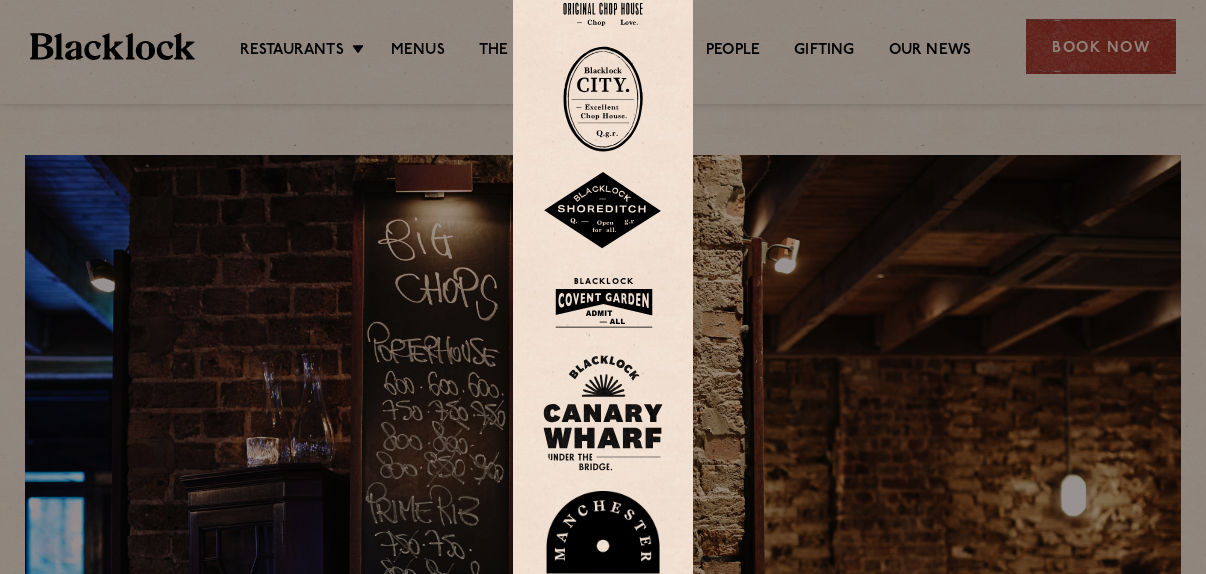 click at bounding box center [603, 287] 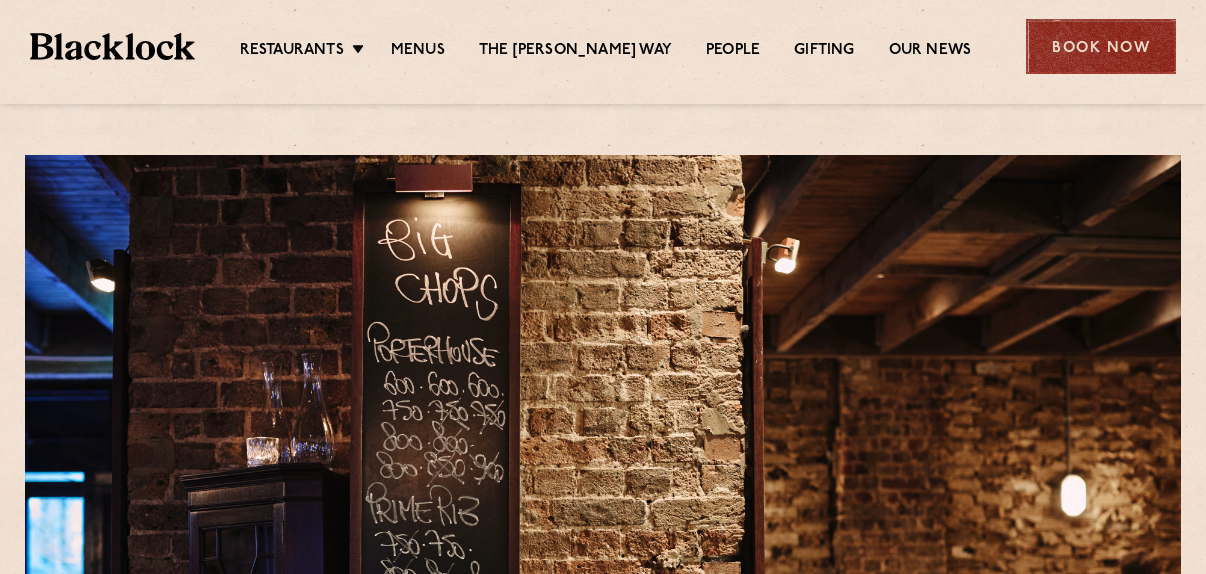click on "Book Now" at bounding box center (1101, 46) 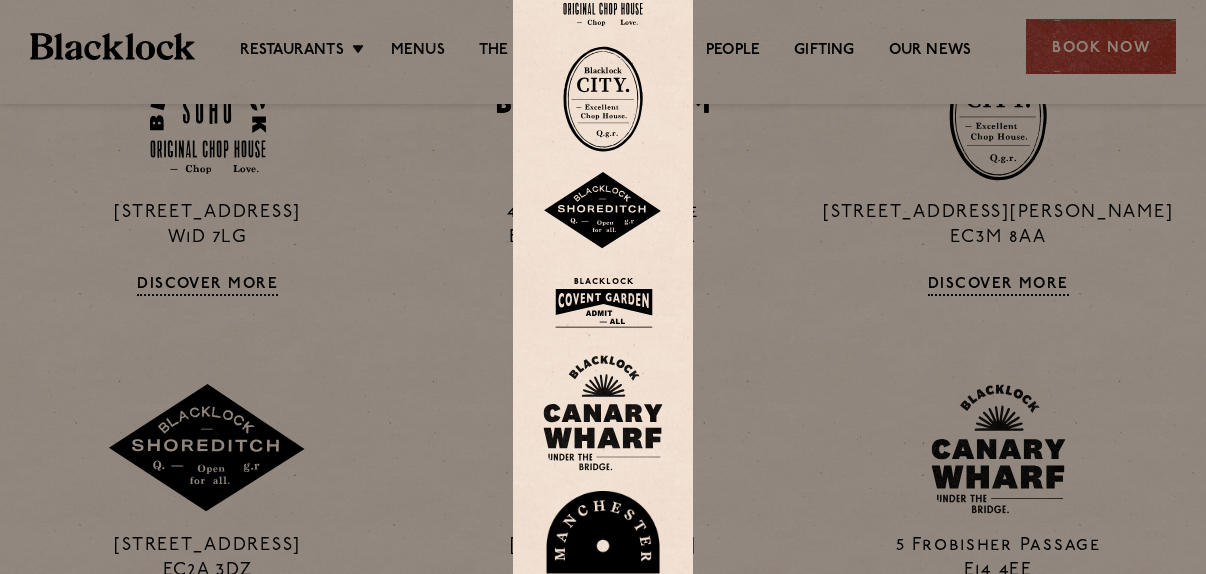 scroll, scrollTop: 977, scrollLeft: 0, axis: vertical 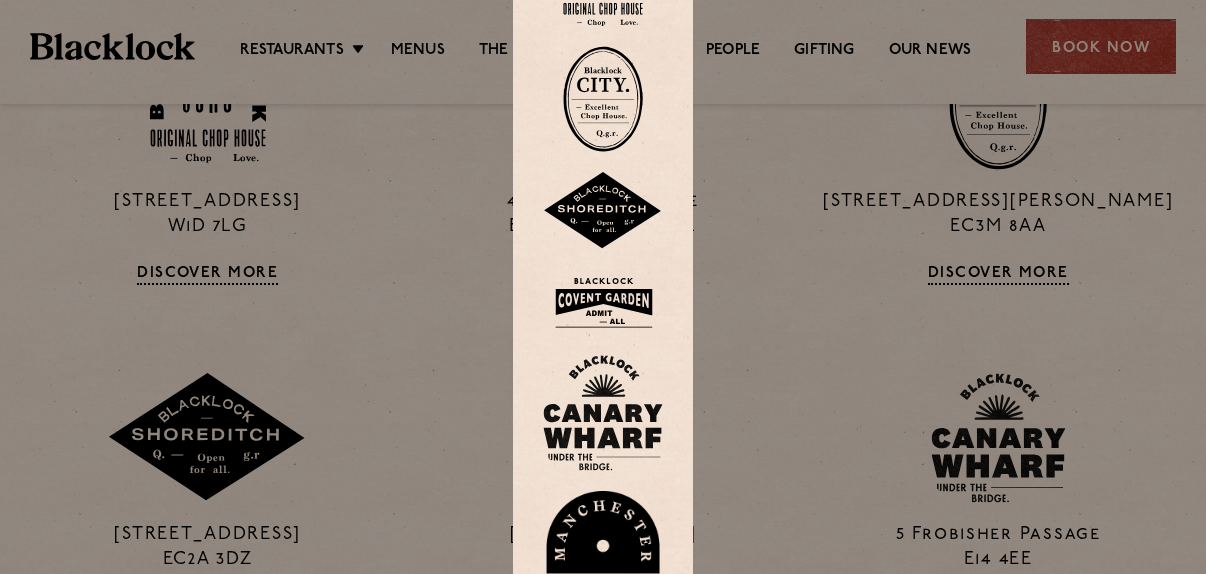click at bounding box center (603, 560) 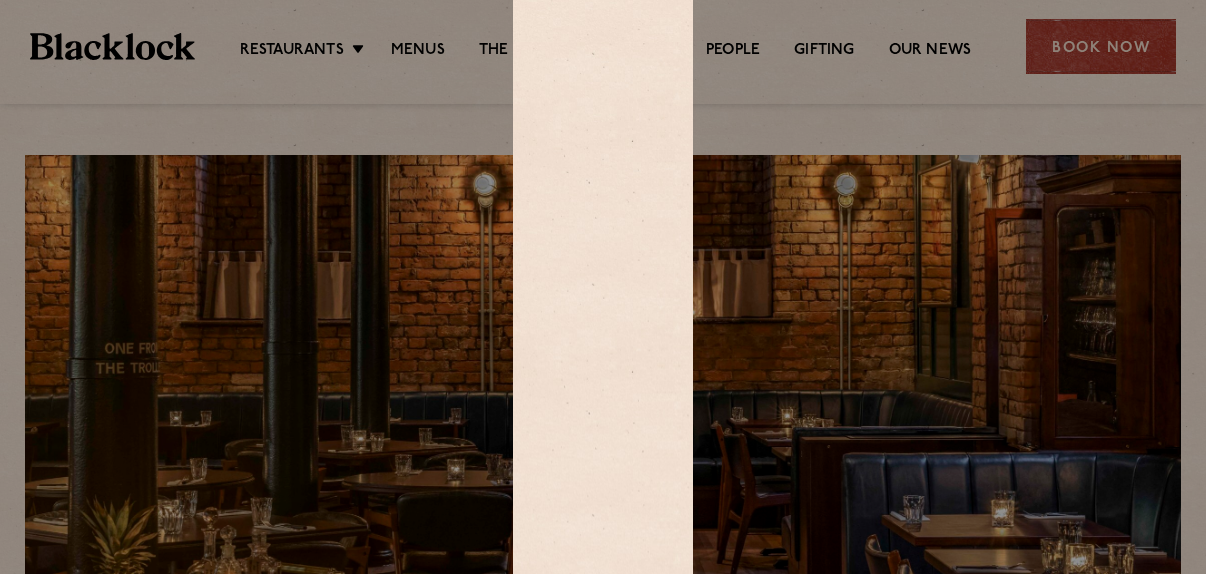 scroll, scrollTop: 0, scrollLeft: 0, axis: both 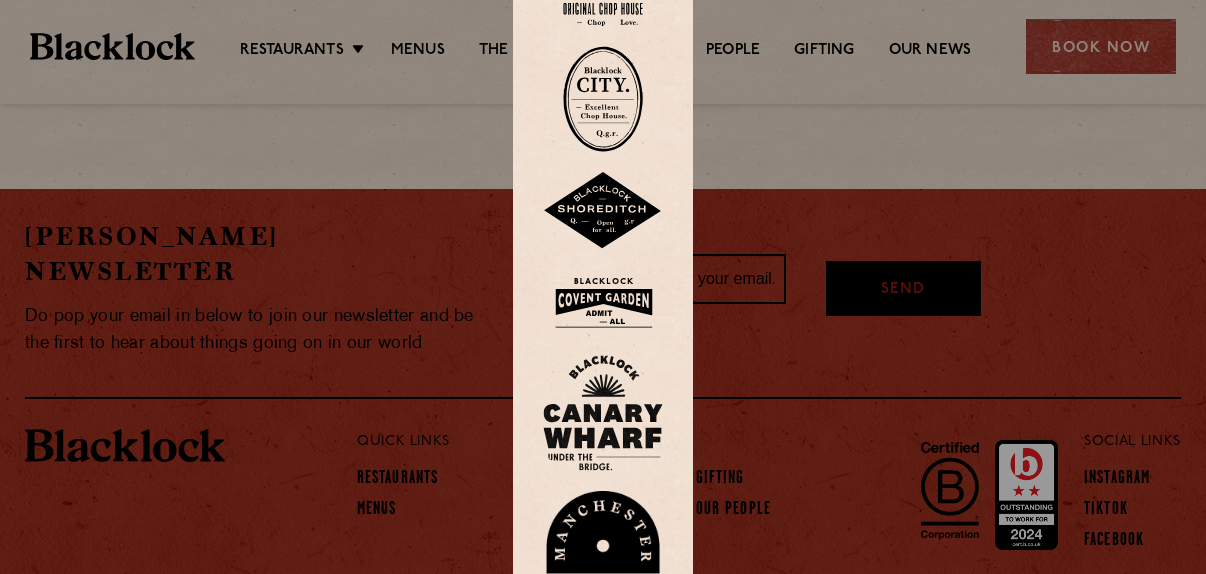 click at bounding box center (603, 287) 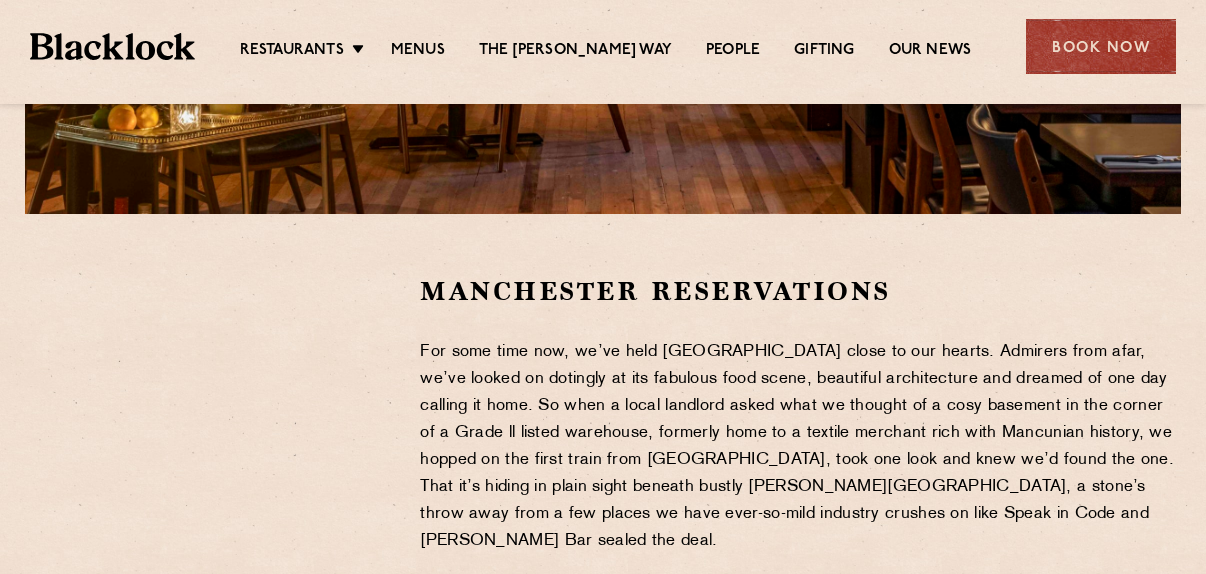 scroll, scrollTop: 0, scrollLeft: 0, axis: both 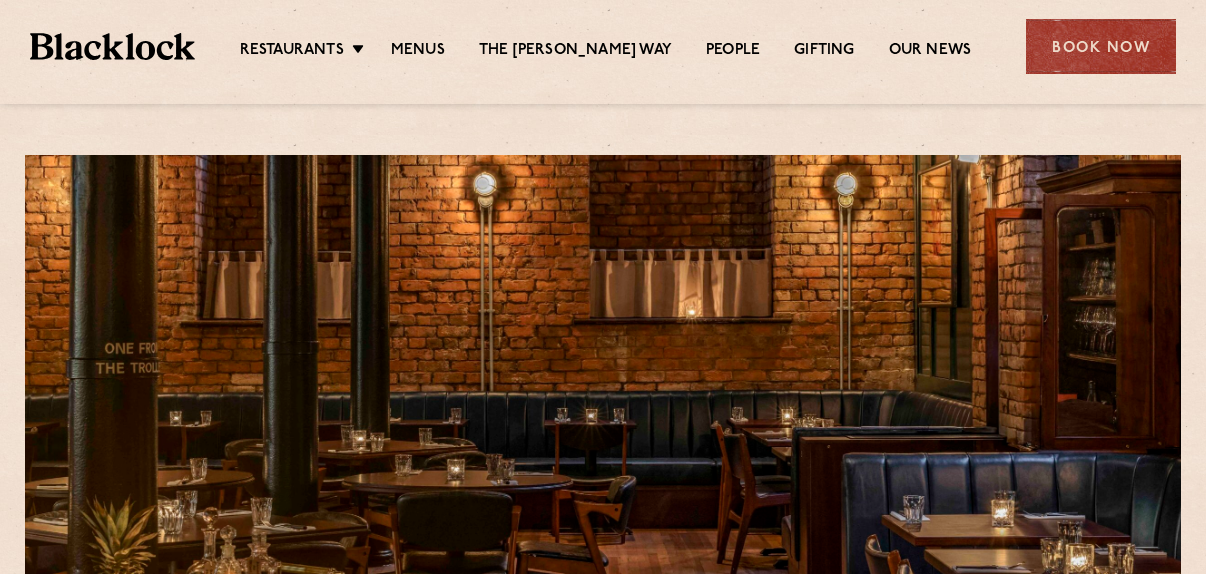 click on "Restaurants Soho City Shoreditch Covent Garden Canary Wharf Manchester Birmingham Menus The Blacklock Way People Gifting Our News" at bounding box center (605, 47) 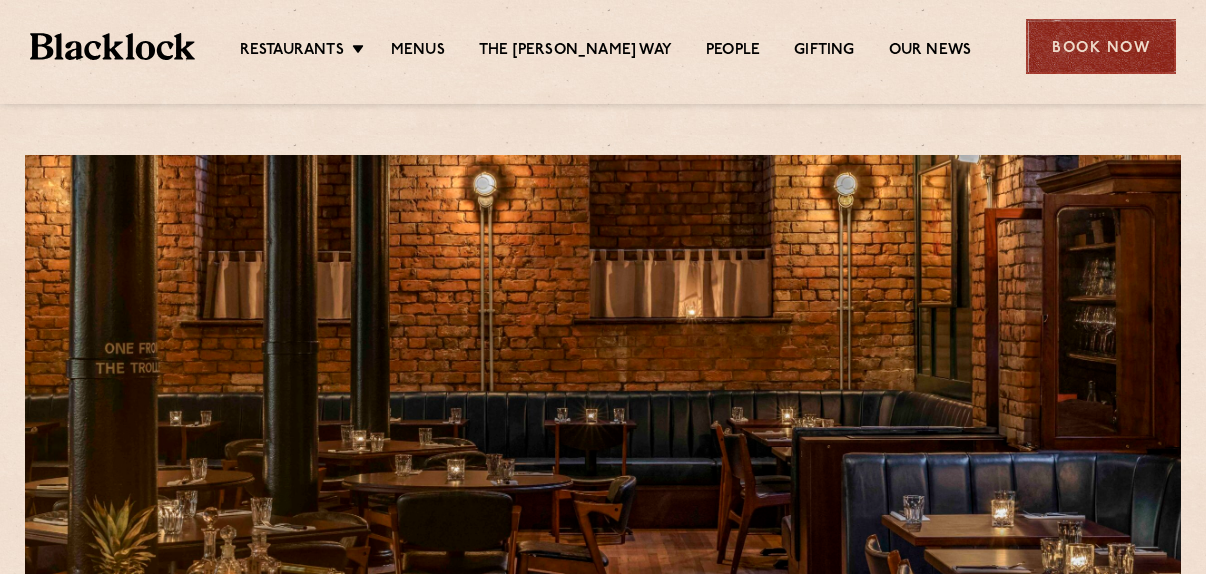 click on "Book Now" at bounding box center (1101, 46) 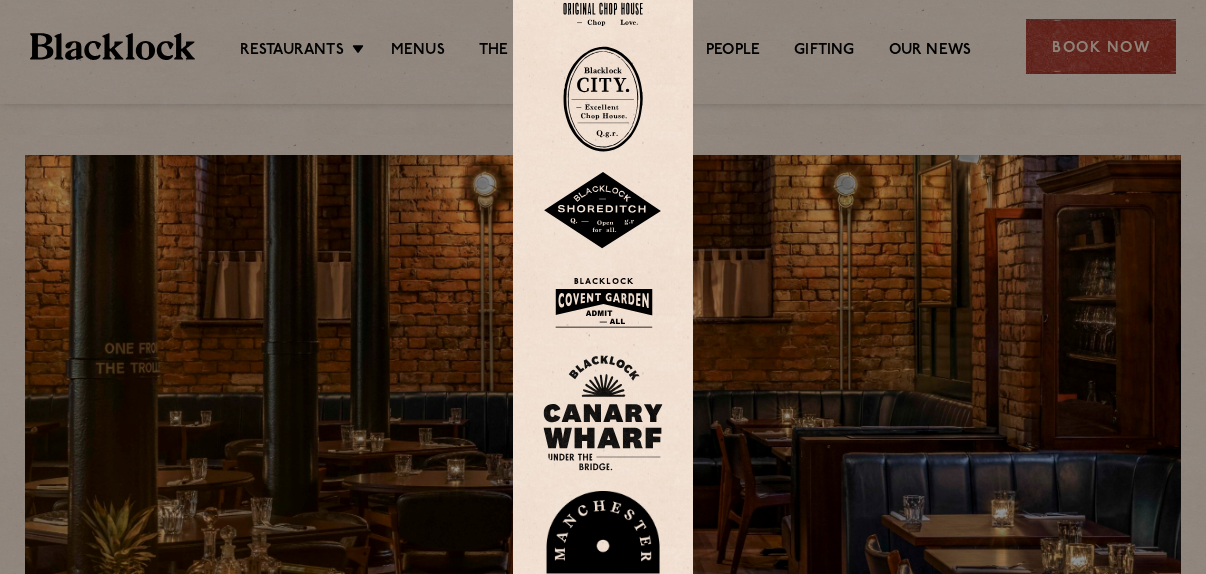 click at bounding box center [603, 302] 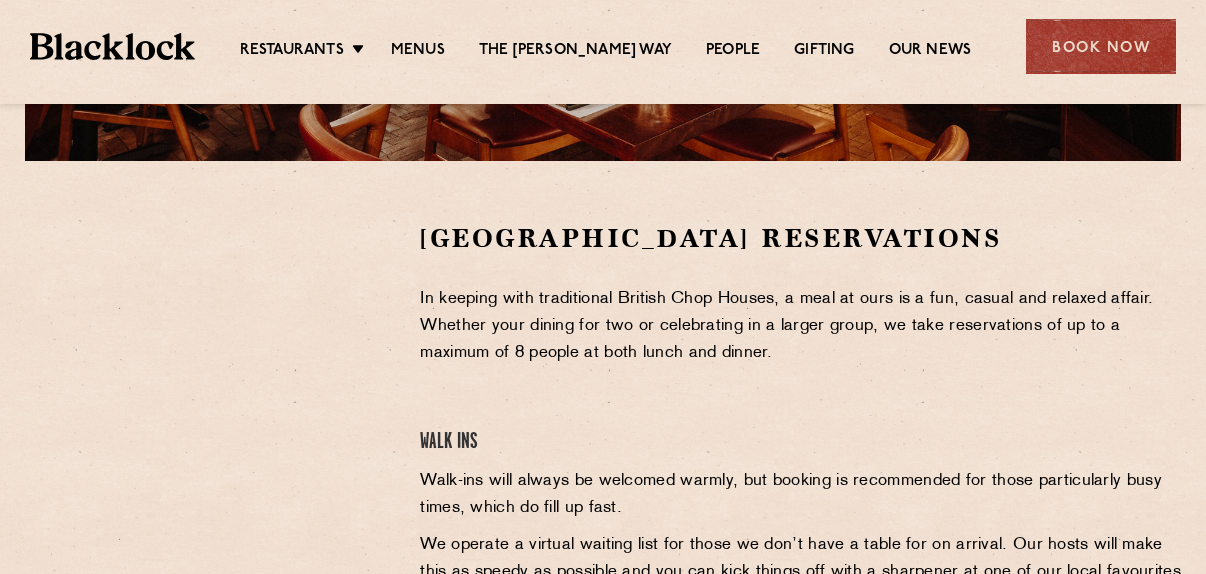 scroll, scrollTop: 559, scrollLeft: 0, axis: vertical 